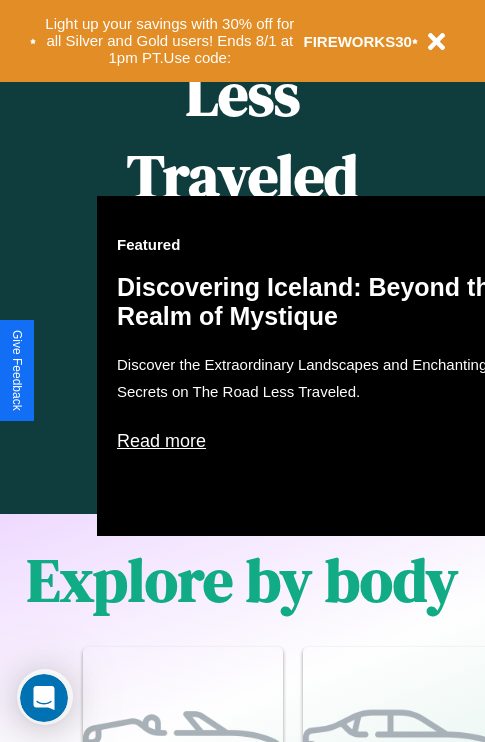 scroll, scrollTop: 2423, scrollLeft: 0, axis: vertical 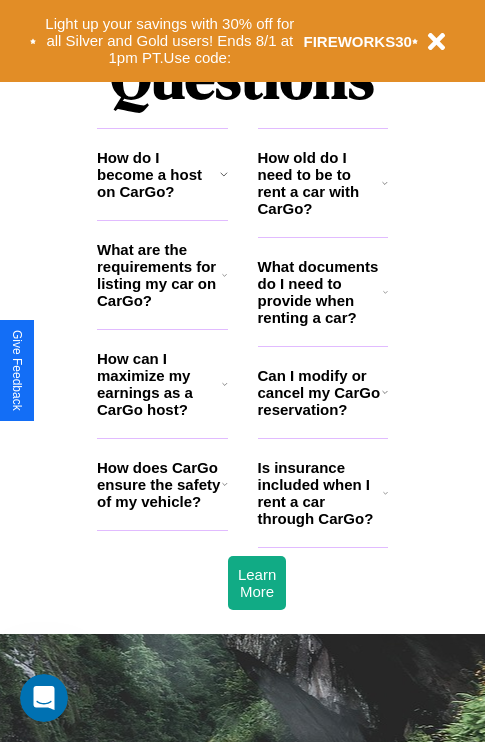 click on "How old do I need to be to rent a car with CarGo?" at bounding box center (320, 183) 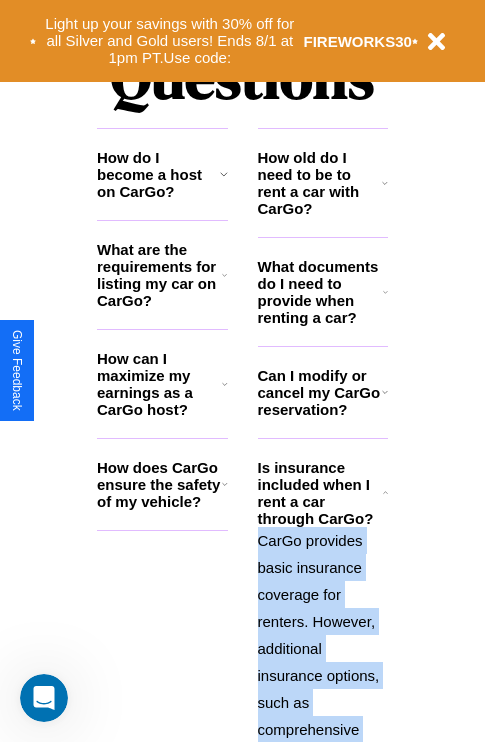 click 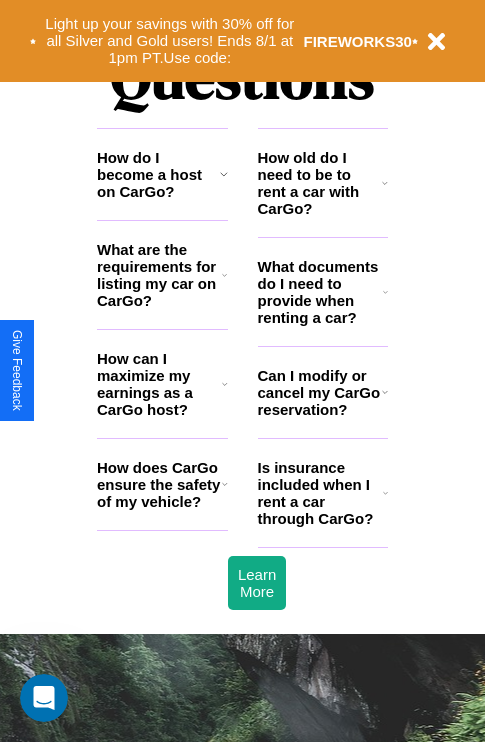 click on "How does CarGo ensure the safety of my vehicle?" at bounding box center (159, 484) 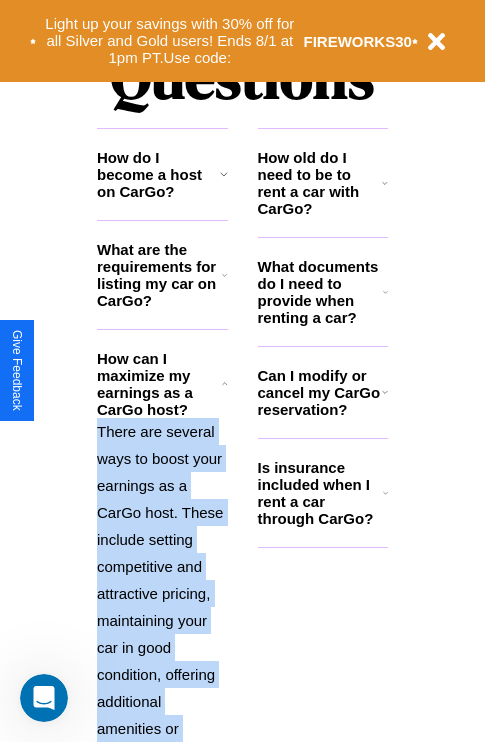scroll, scrollTop: 308, scrollLeft: 0, axis: vertical 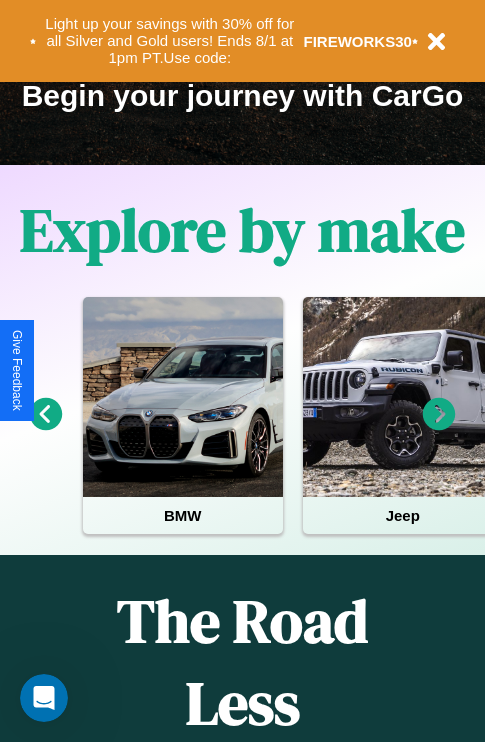 click 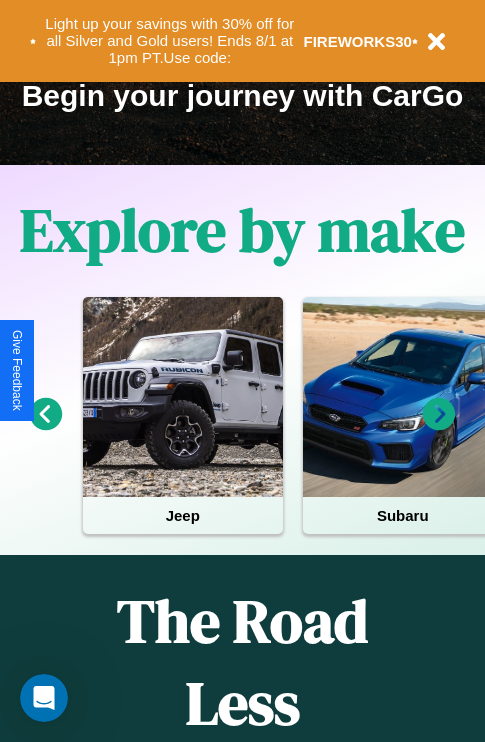 click 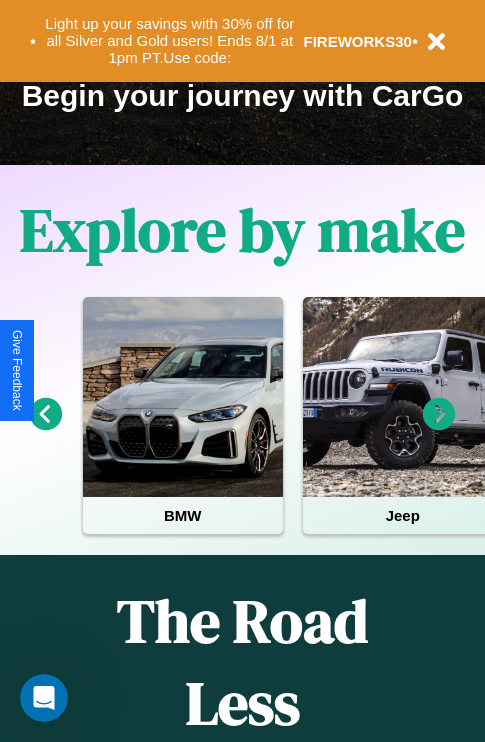 click 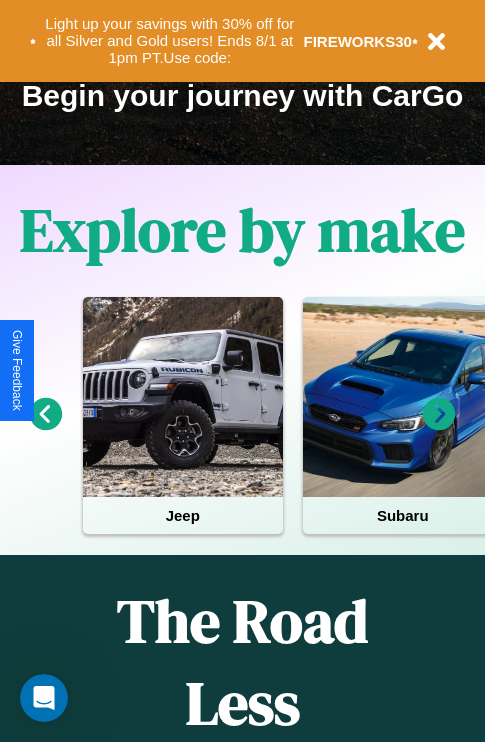 click 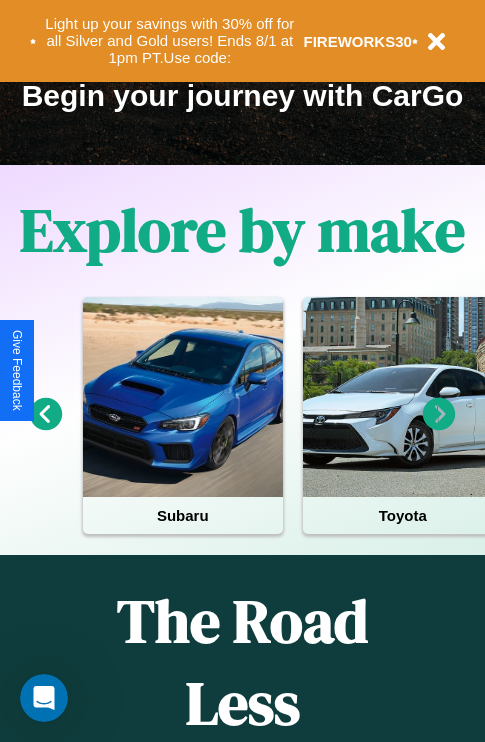 click 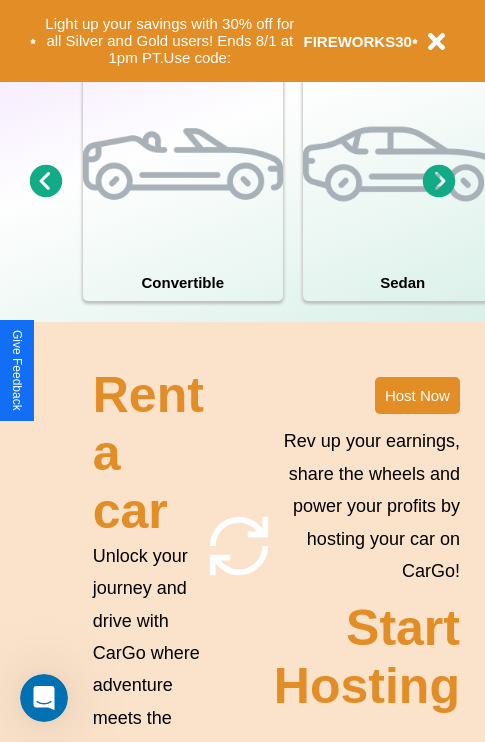scroll, scrollTop: 1558, scrollLeft: 0, axis: vertical 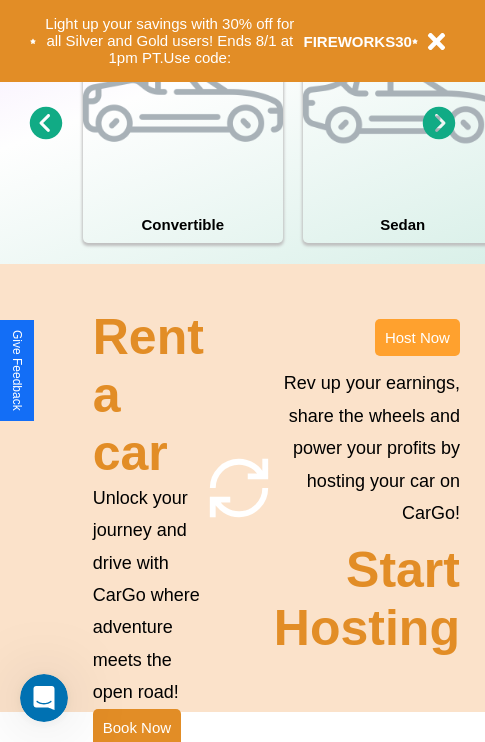 click on "Host Now" at bounding box center [417, 337] 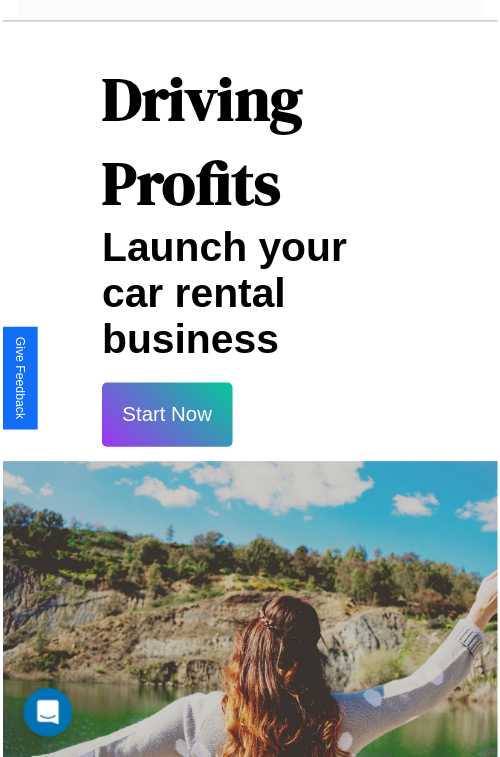 scroll, scrollTop: 35, scrollLeft: 0, axis: vertical 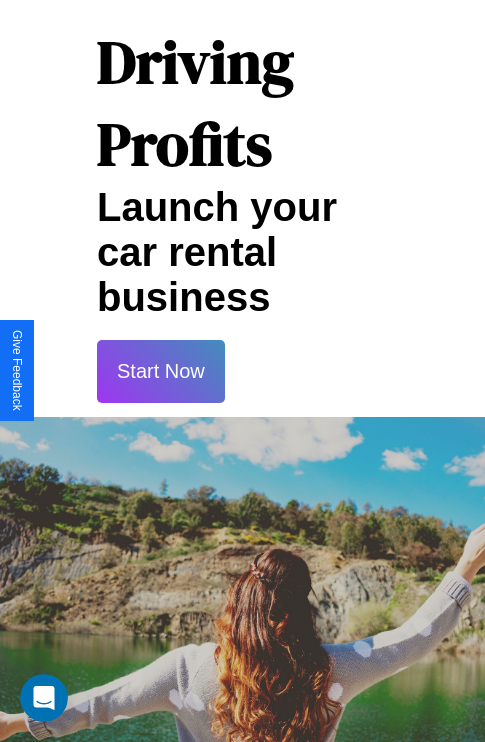click on "Start Now" at bounding box center [161, 371] 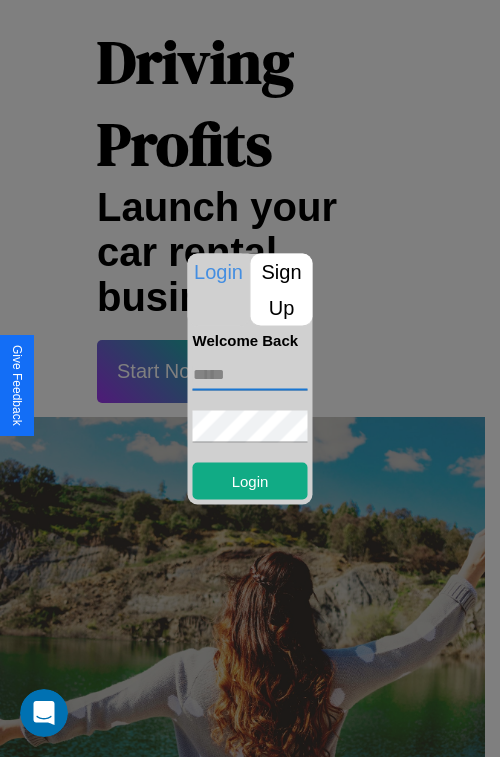 click at bounding box center [250, 374] 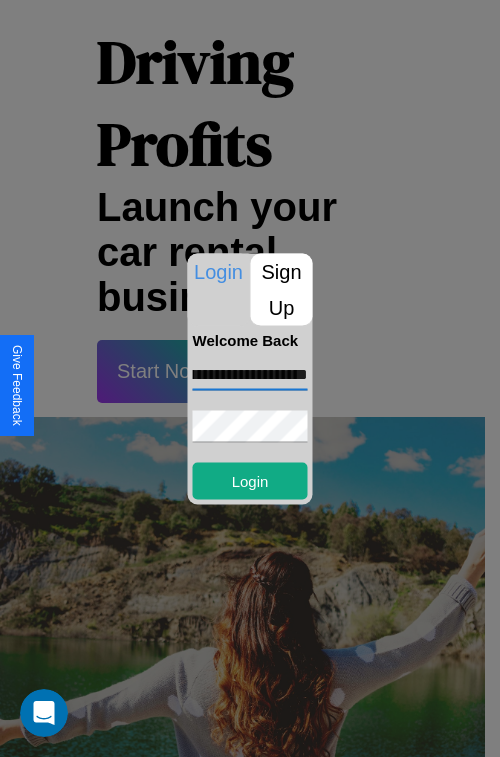 scroll, scrollTop: 0, scrollLeft: 65, axis: horizontal 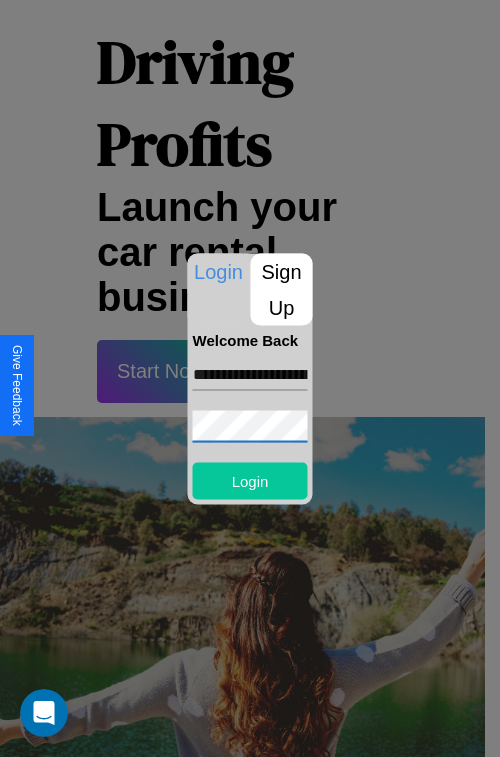 click on "Login" at bounding box center (250, 480) 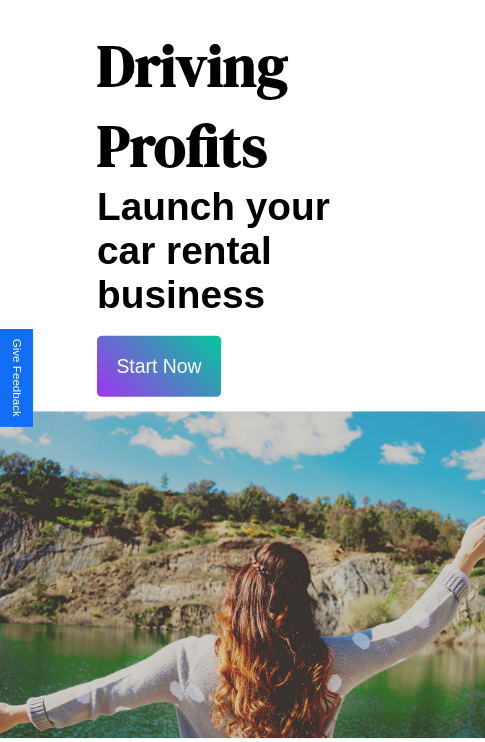 scroll, scrollTop: 37, scrollLeft: 0, axis: vertical 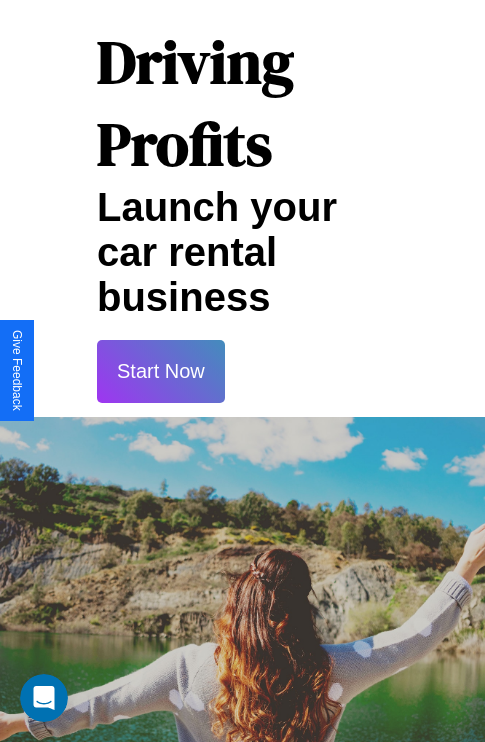 click on "Start Now" at bounding box center (161, 371) 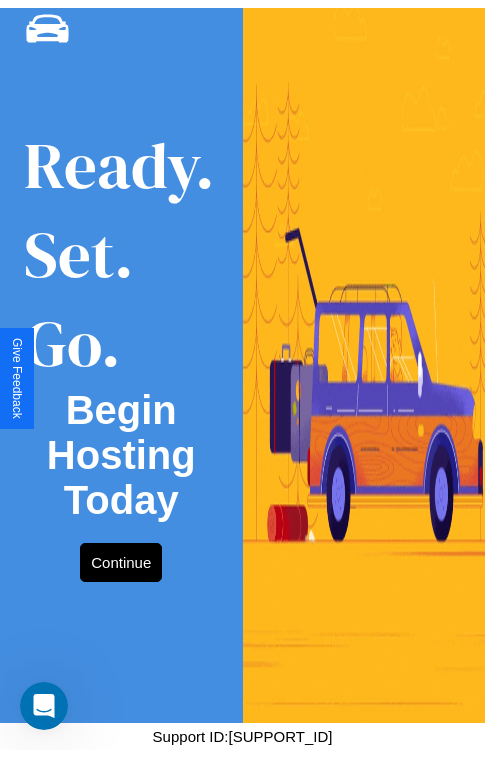 scroll, scrollTop: 0, scrollLeft: 0, axis: both 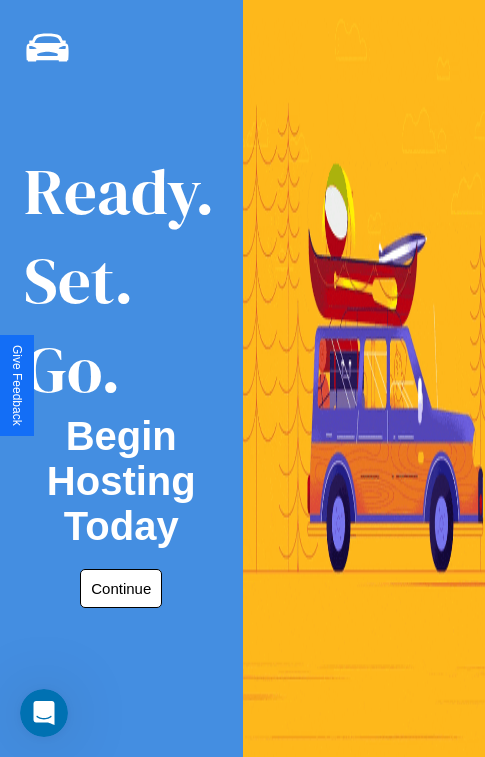 click on "Continue" at bounding box center [121, 588] 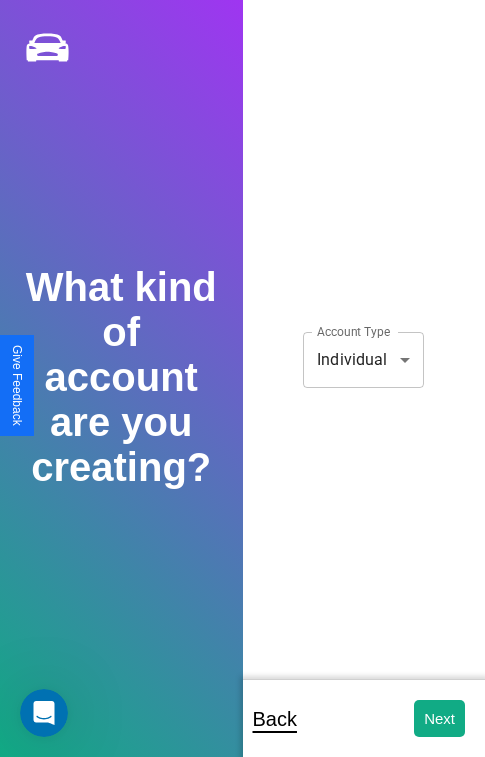 click on "**********" at bounding box center [242, 392] 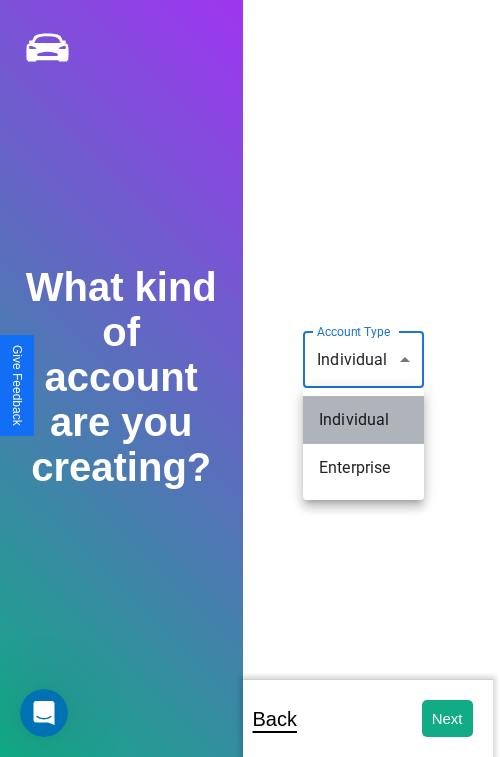 click on "Individual" at bounding box center [363, 420] 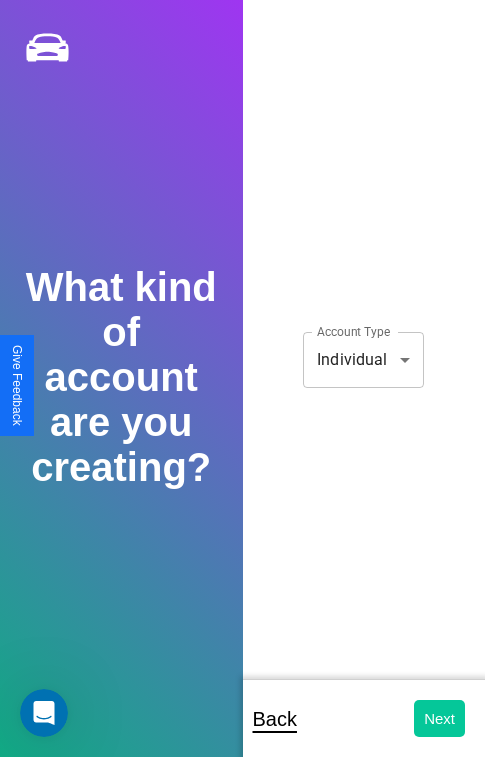 click on "Next" at bounding box center [439, 718] 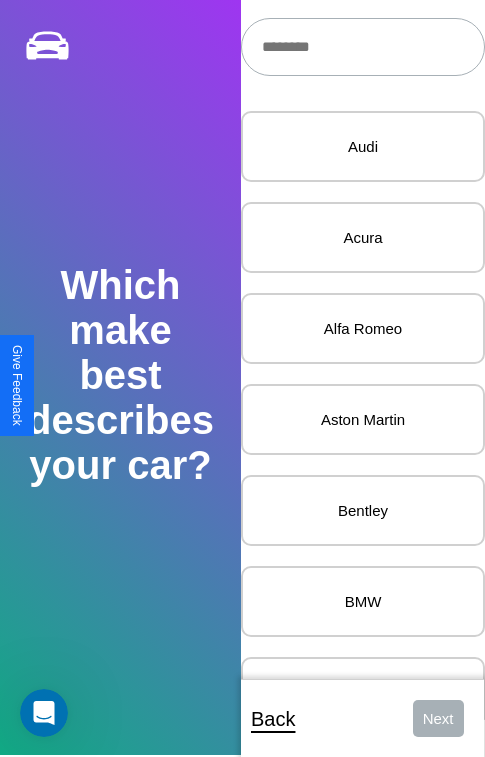 scroll, scrollTop: 27, scrollLeft: 0, axis: vertical 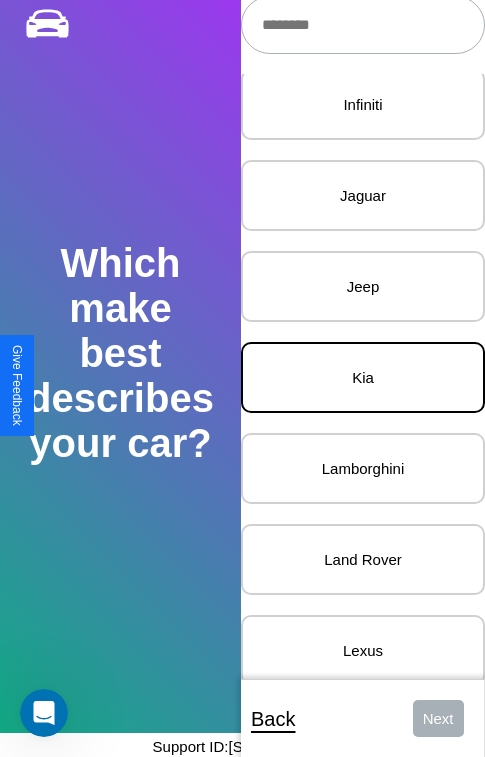click on "Kia" at bounding box center [363, 377] 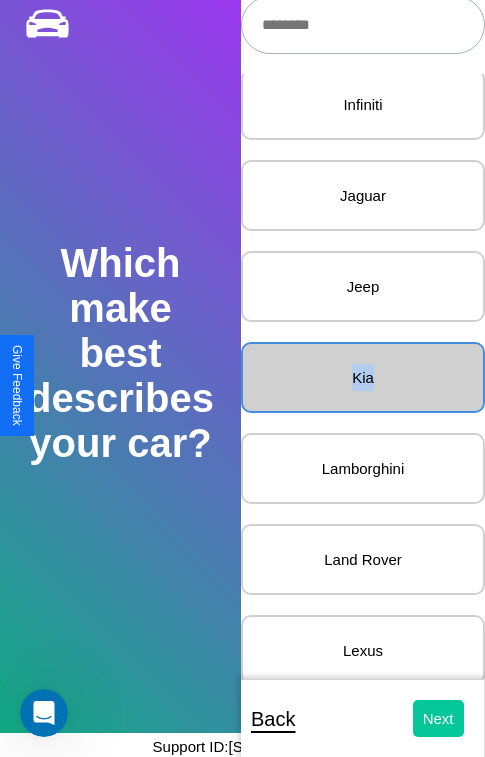 click on "Next" at bounding box center (438, 718) 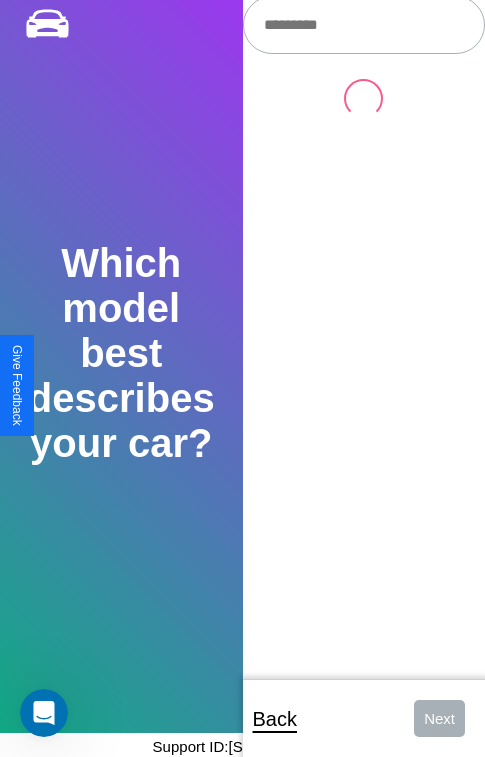 scroll, scrollTop: 0, scrollLeft: 0, axis: both 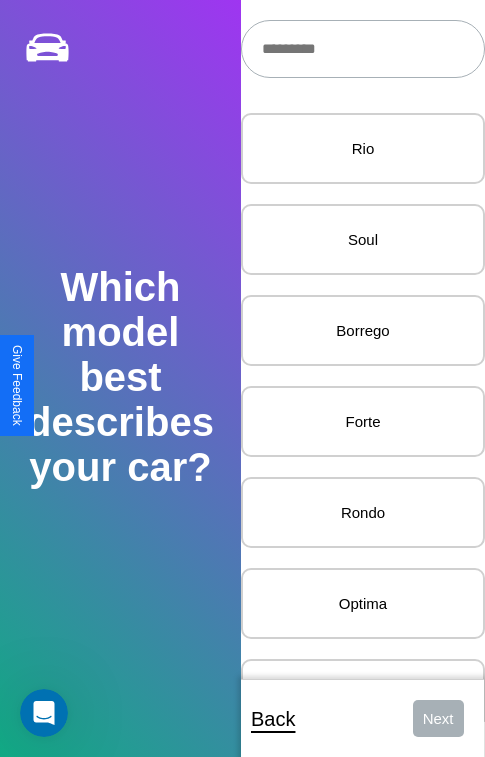 click at bounding box center (363, 49) 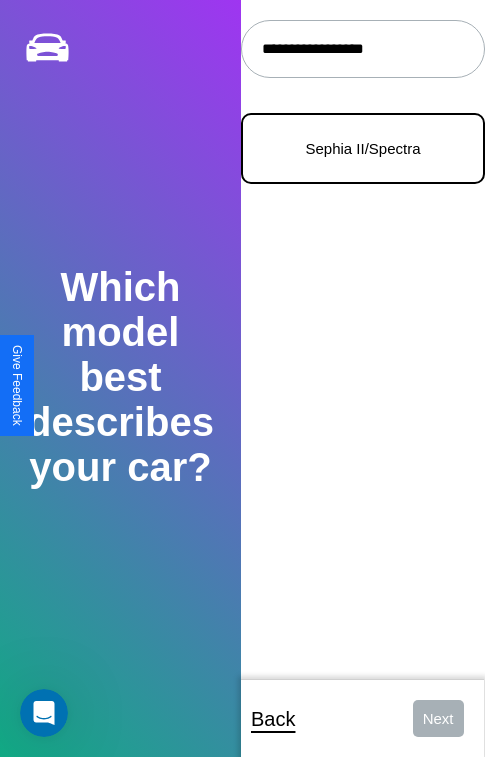 type on "**********" 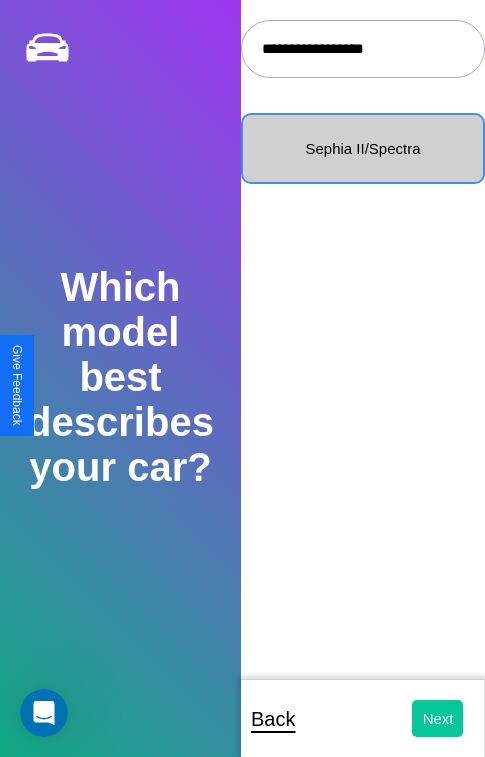 click on "Next" at bounding box center (438, 718) 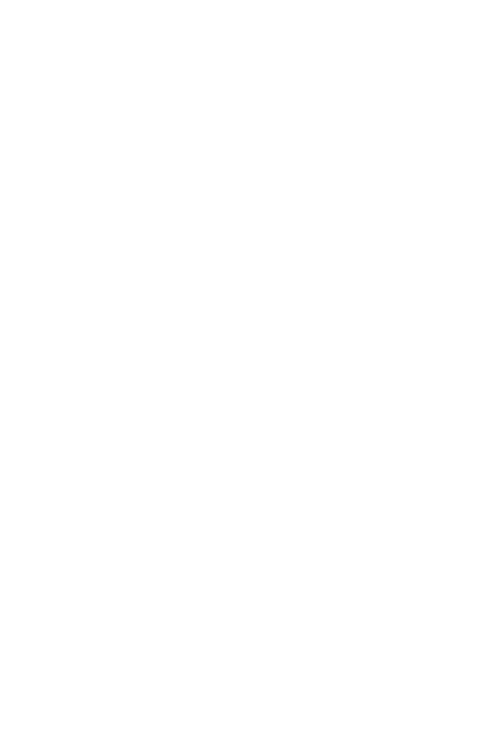 scroll, scrollTop: 0, scrollLeft: 0, axis: both 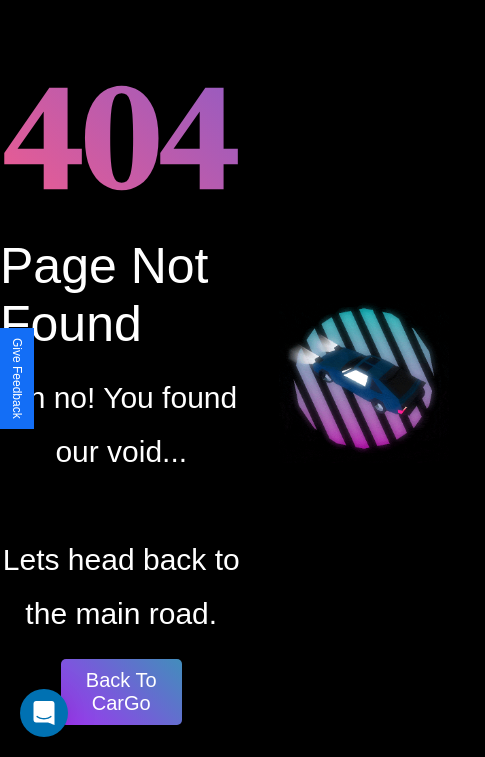 click on "Back To CarGo" at bounding box center [121, 692] 